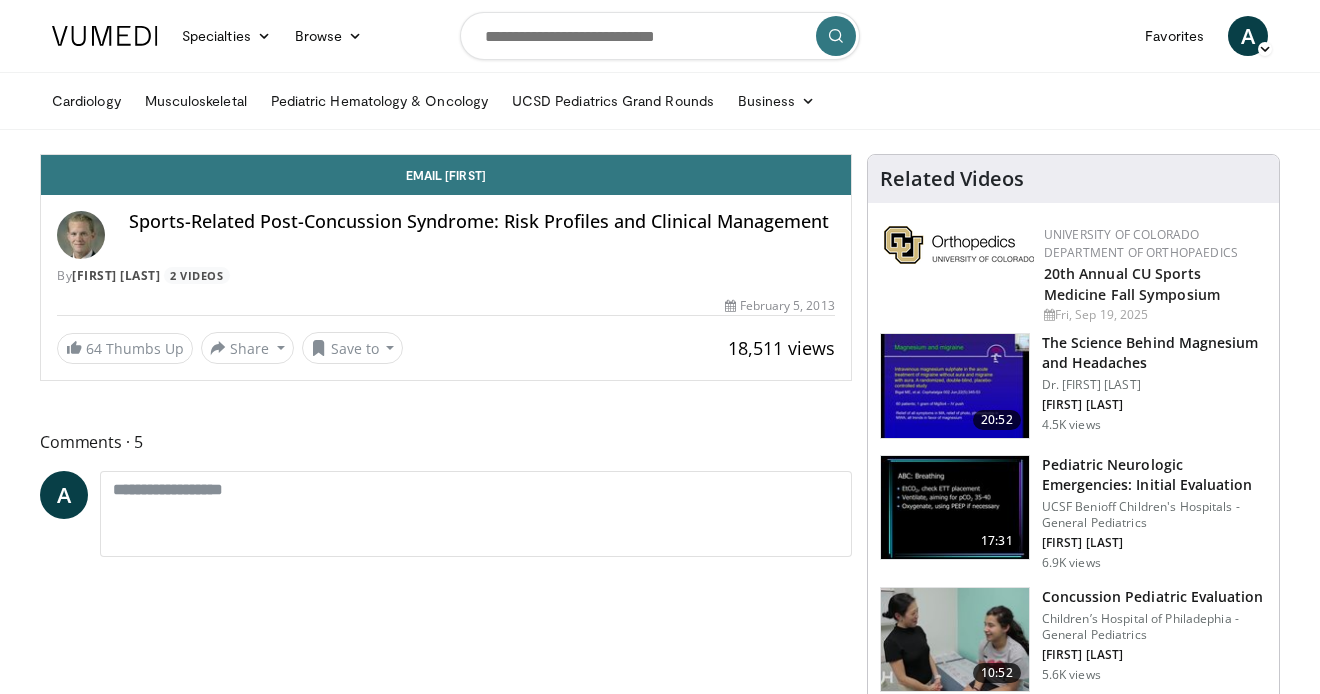 scroll, scrollTop: 0, scrollLeft: 0, axis: both 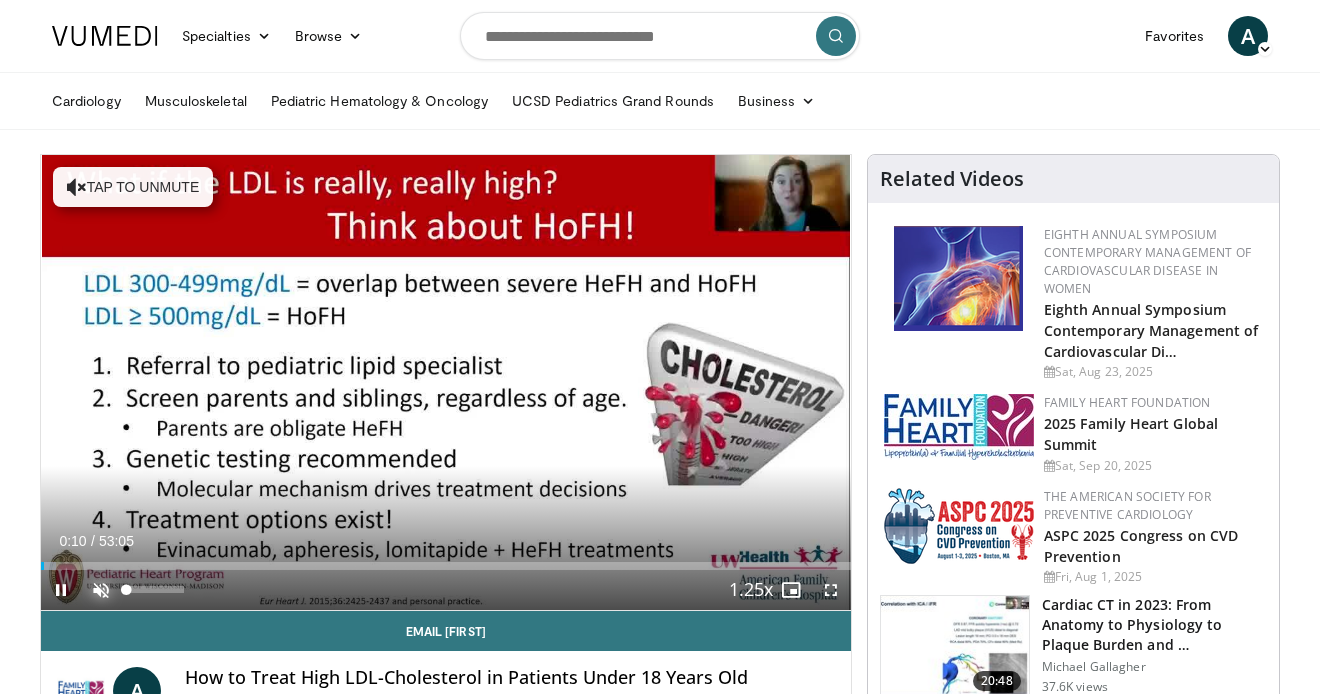 click at bounding box center [101, 590] 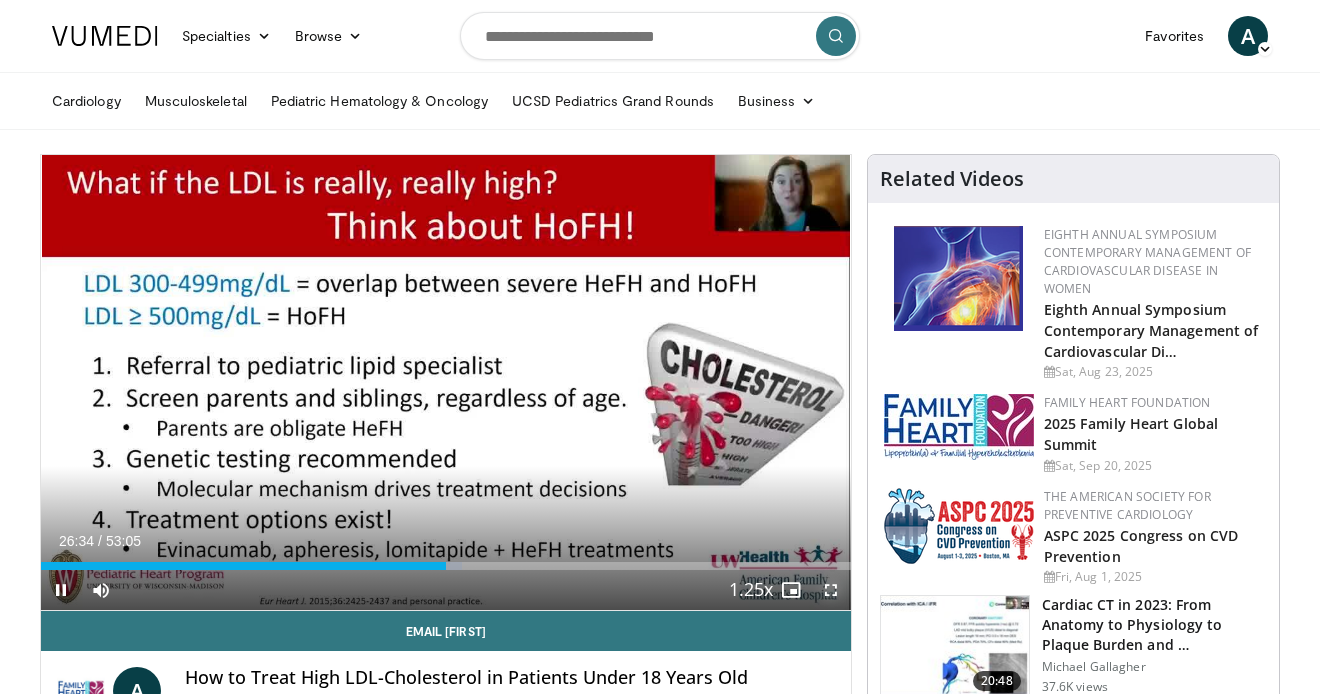 click at bounding box center (831, 590) 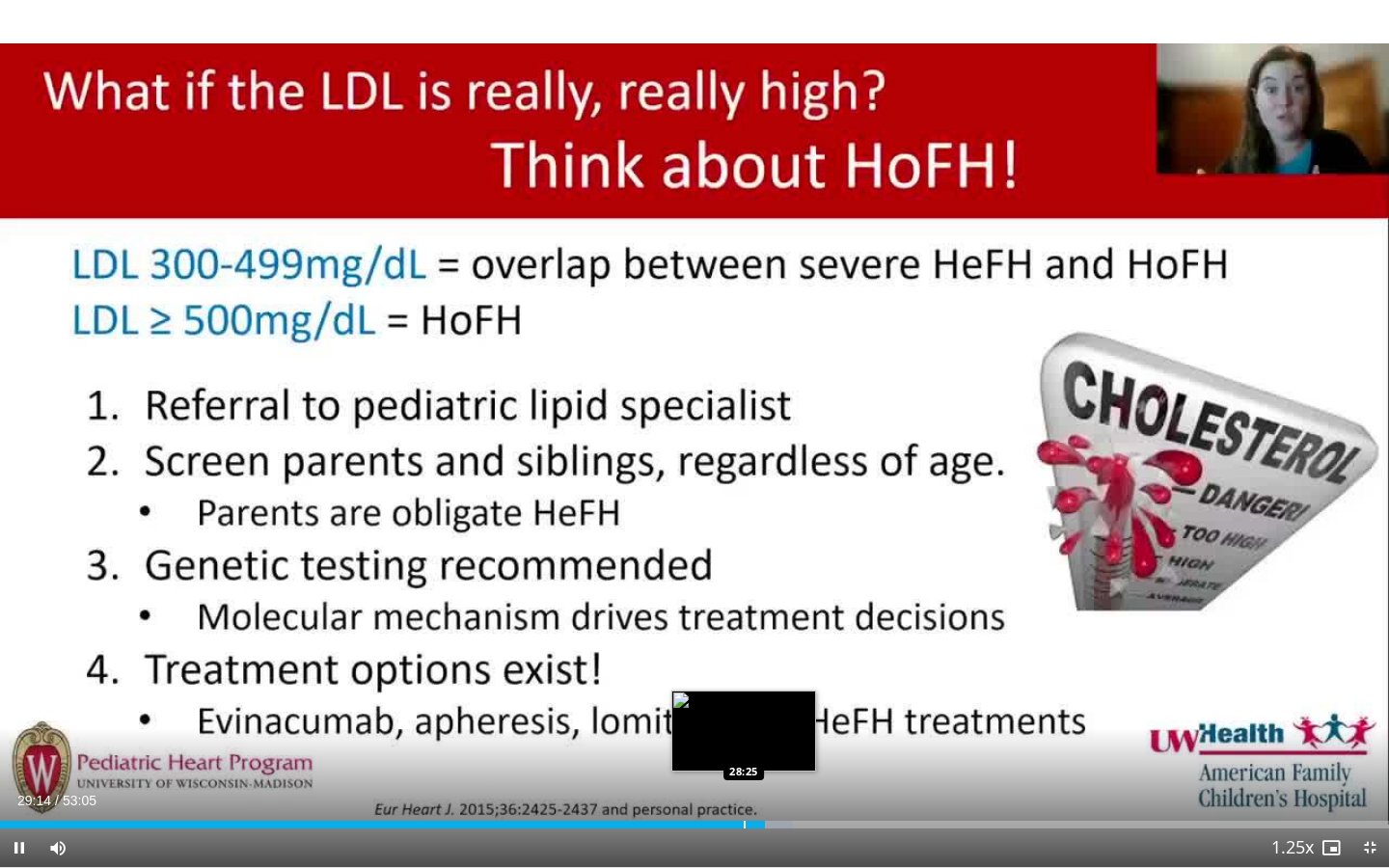 click at bounding box center [745, 825] 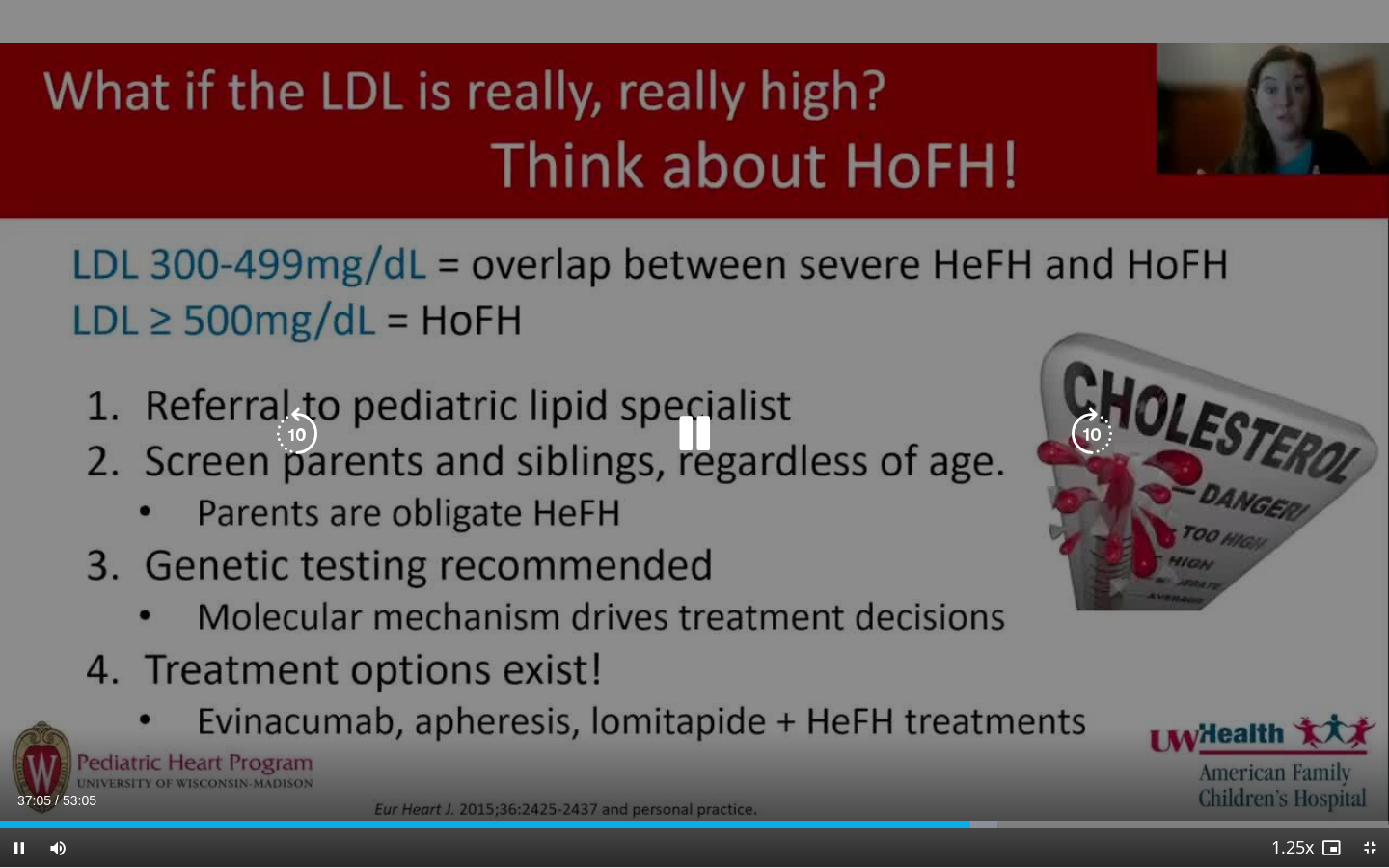click at bounding box center [694, 434] 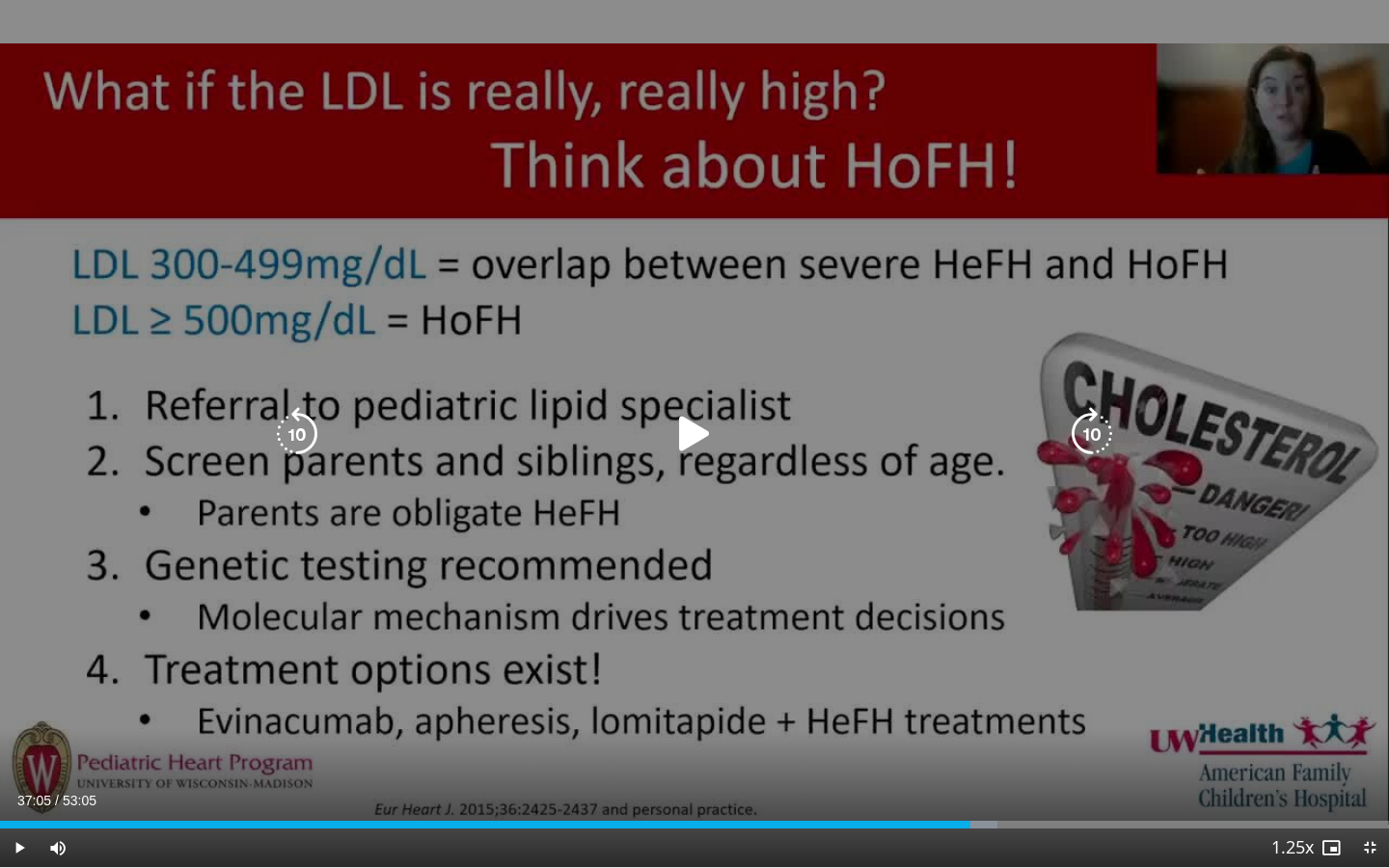 click at bounding box center [694, 434] 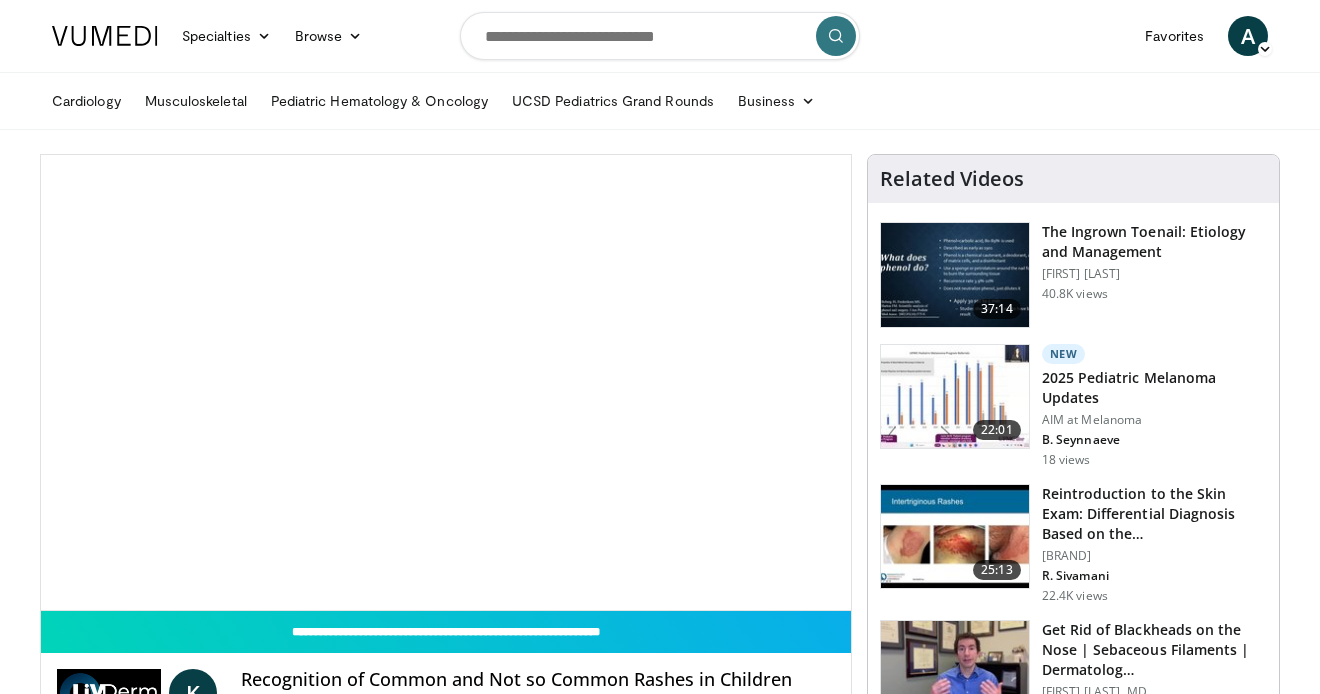 scroll, scrollTop: 0, scrollLeft: 0, axis: both 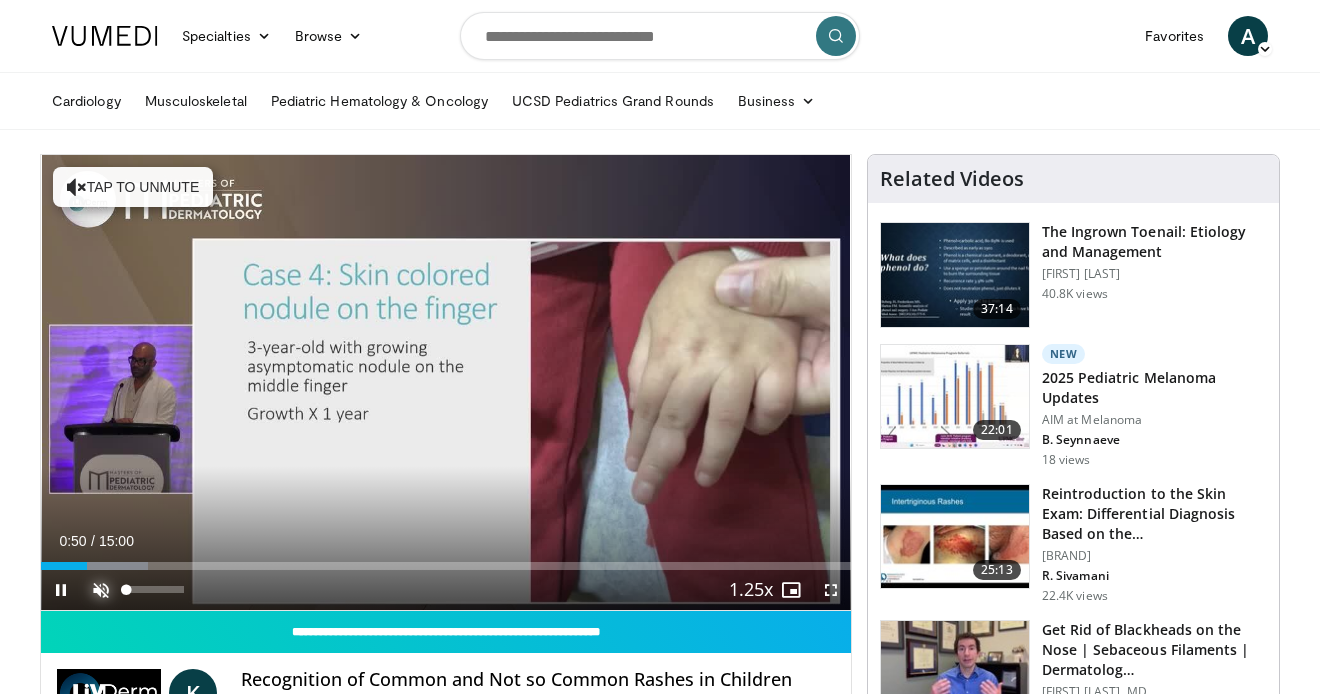 click at bounding box center (101, 590) 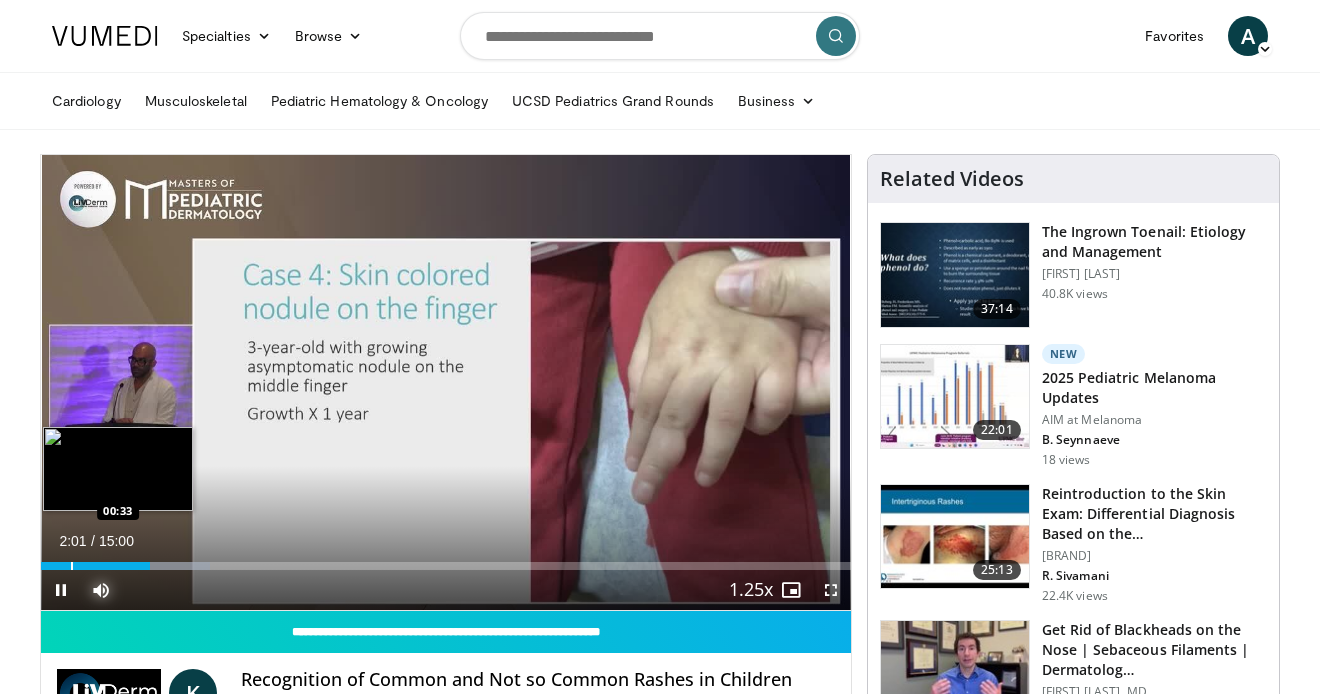 click at bounding box center [72, 566] 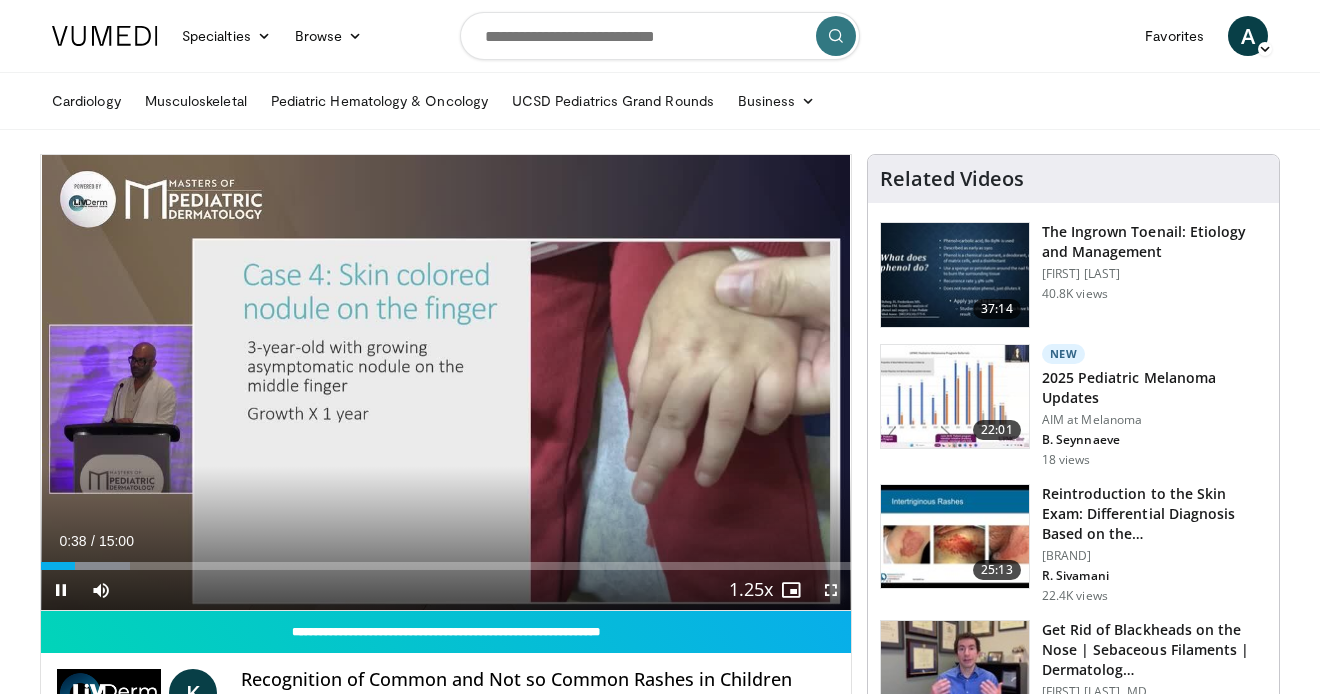 click at bounding box center [831, 590] 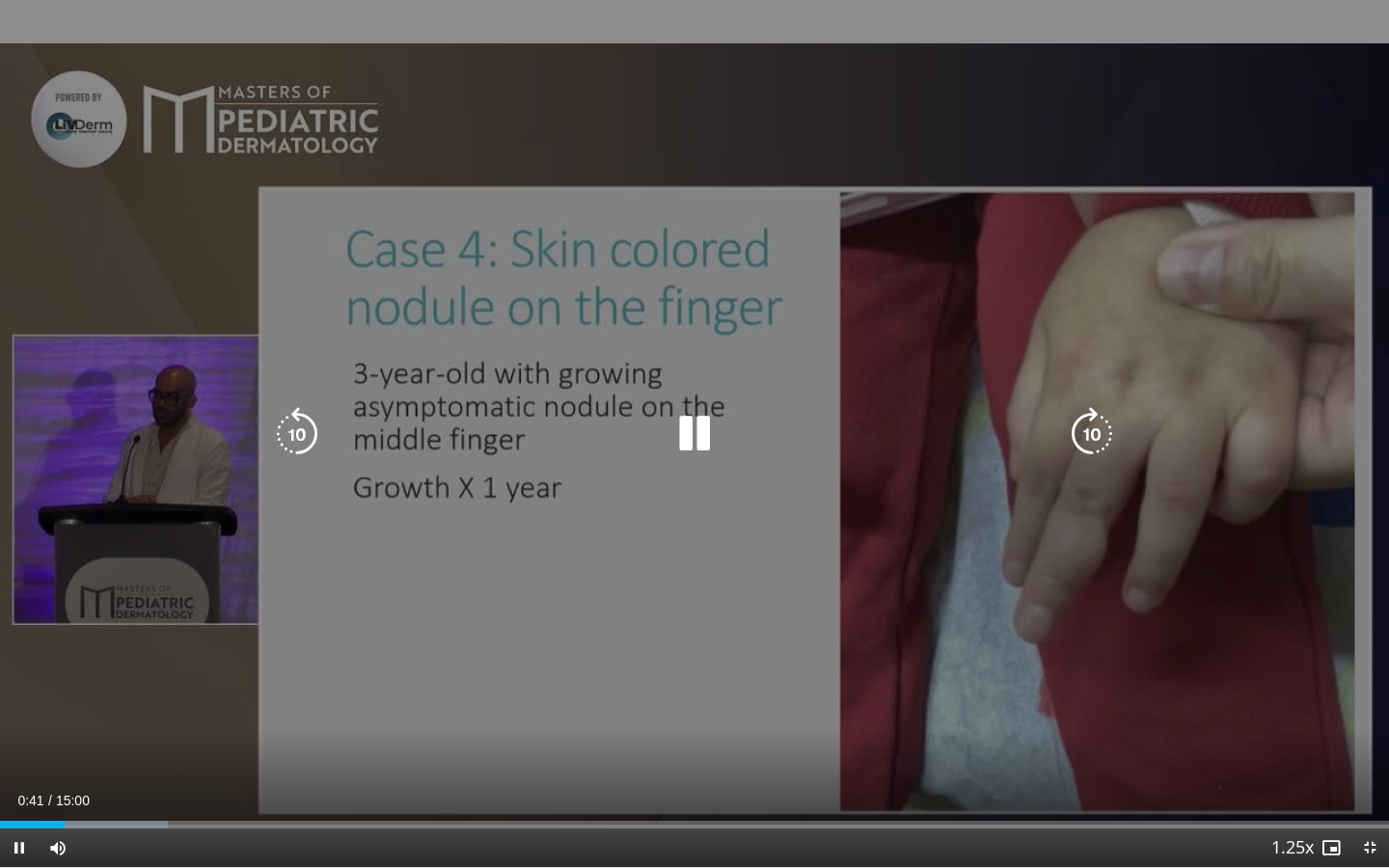 click on "10 seconds
Tap to unmute" at bounding box center [694, 433] 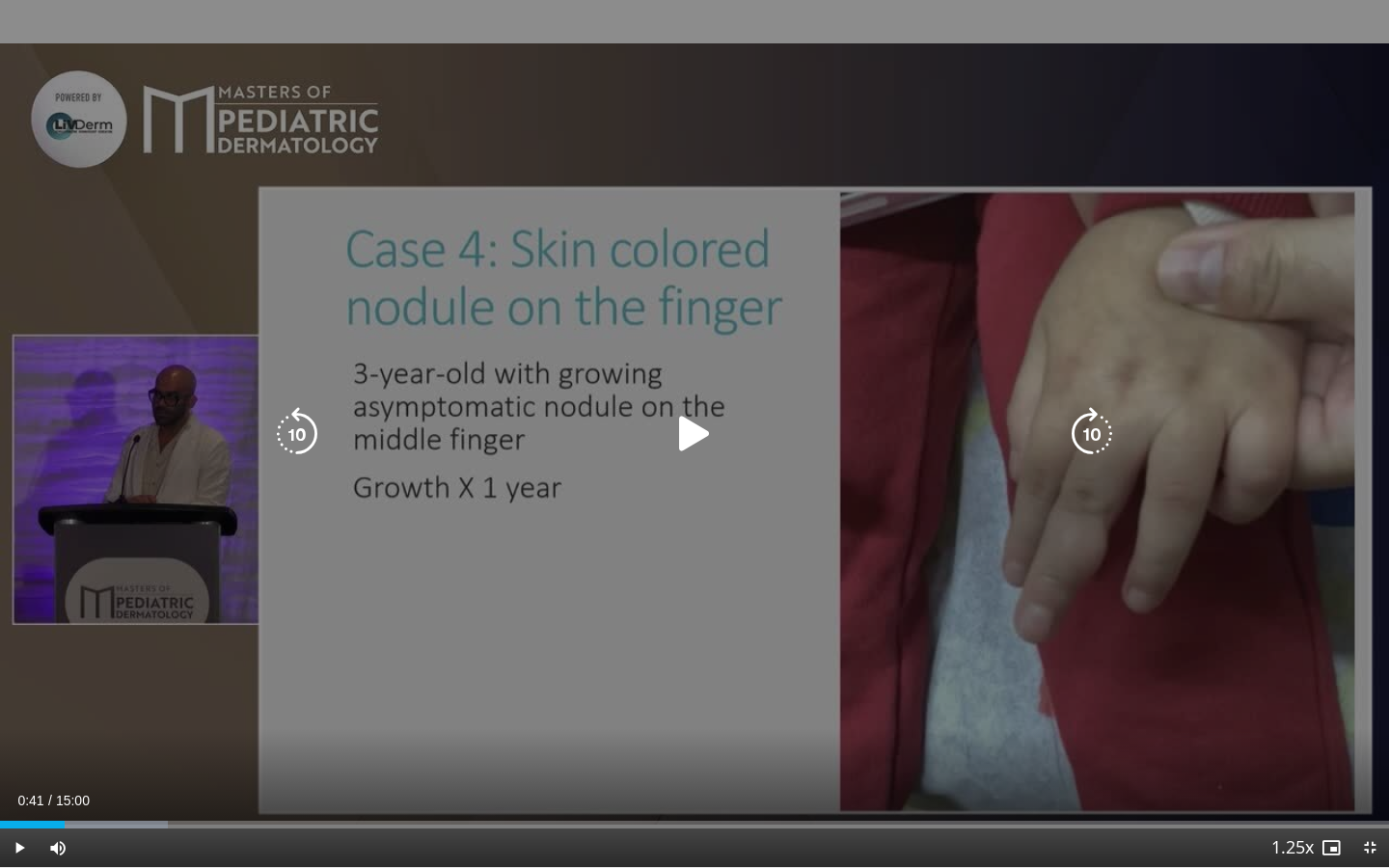 click on "10 seconds
Tap to unmute" at bounding box center (694, 433) 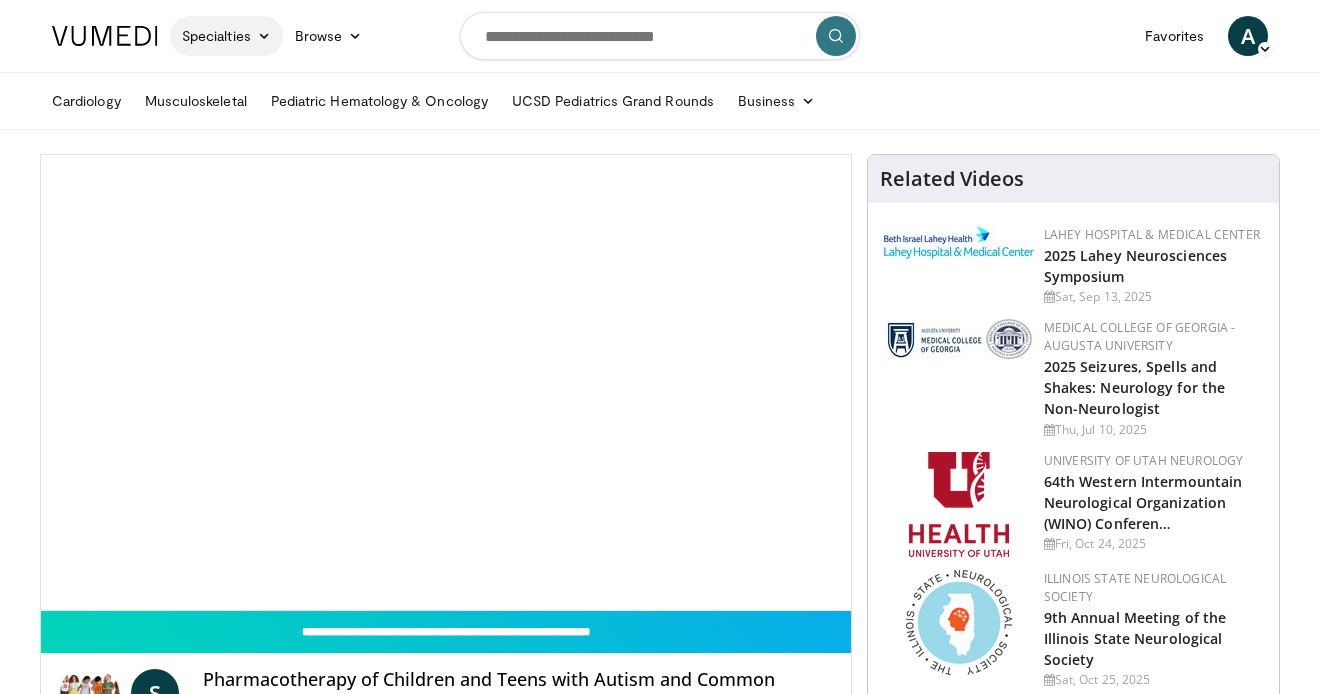 scroll, scrollTop: 0, scrollLeft: 0, axis: both 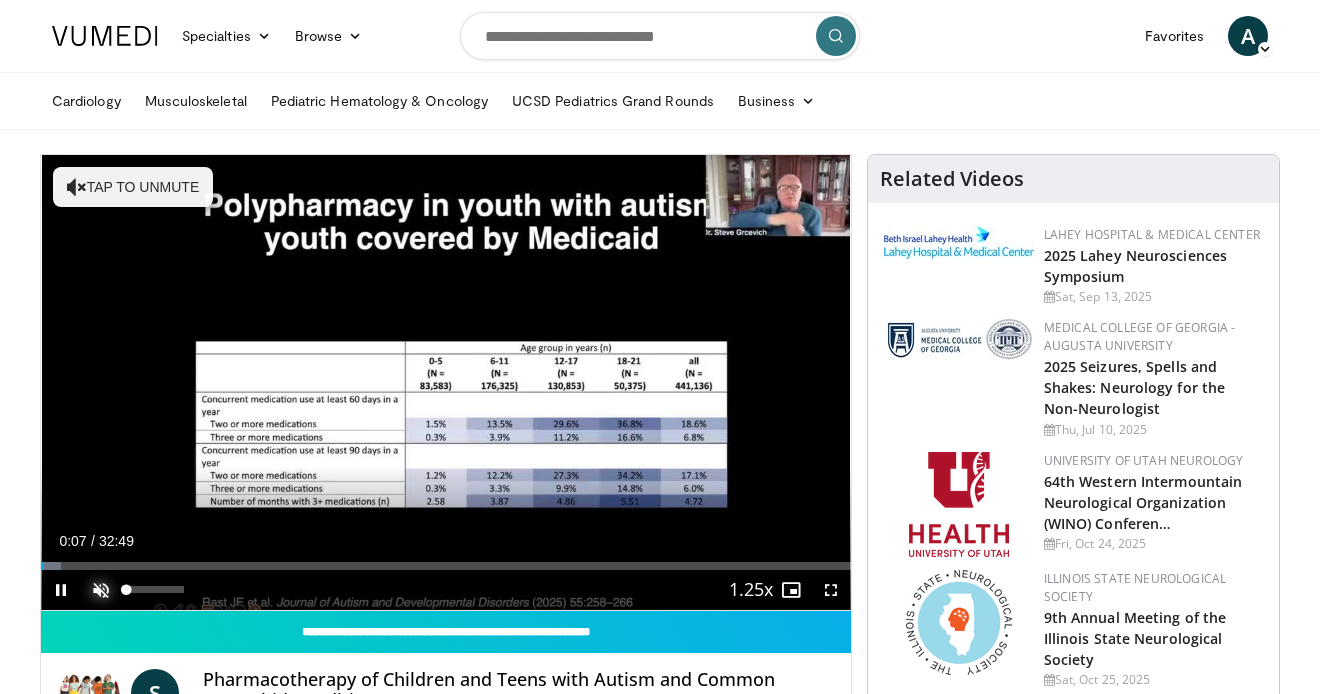 click at bounding box center [101, 590] 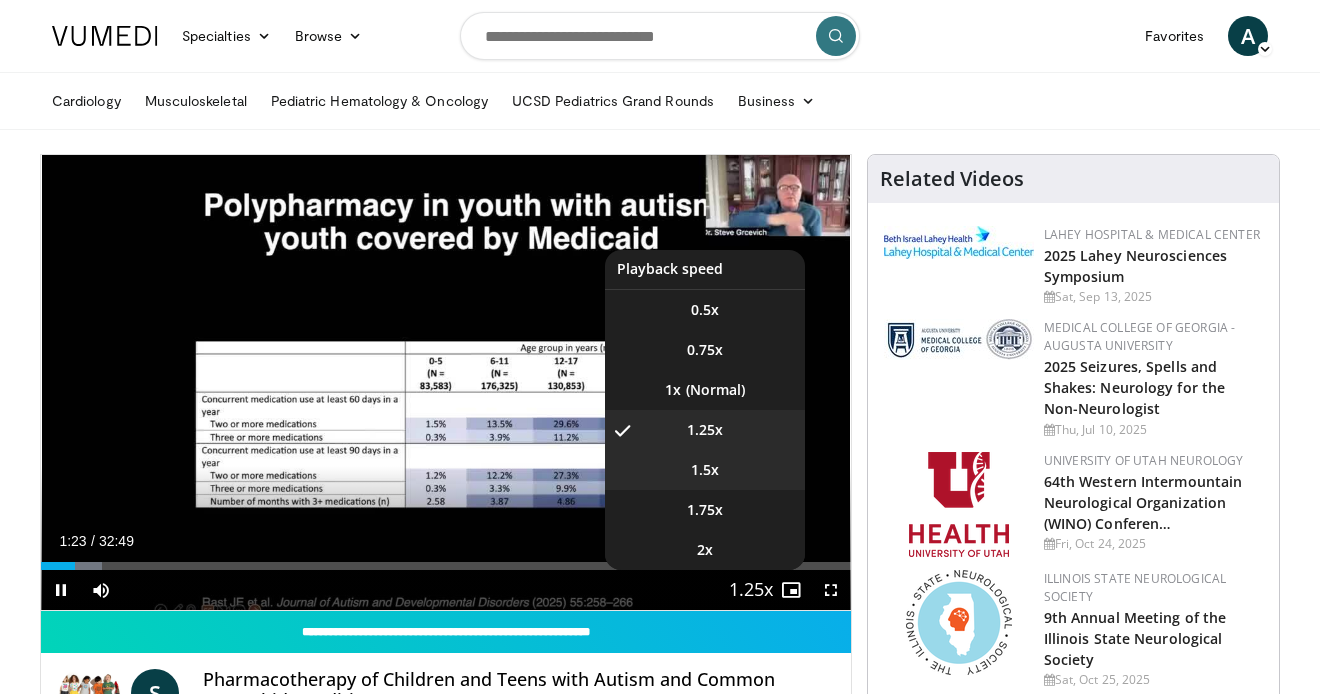 click on "1.5x" at bounding box center [705, 470] 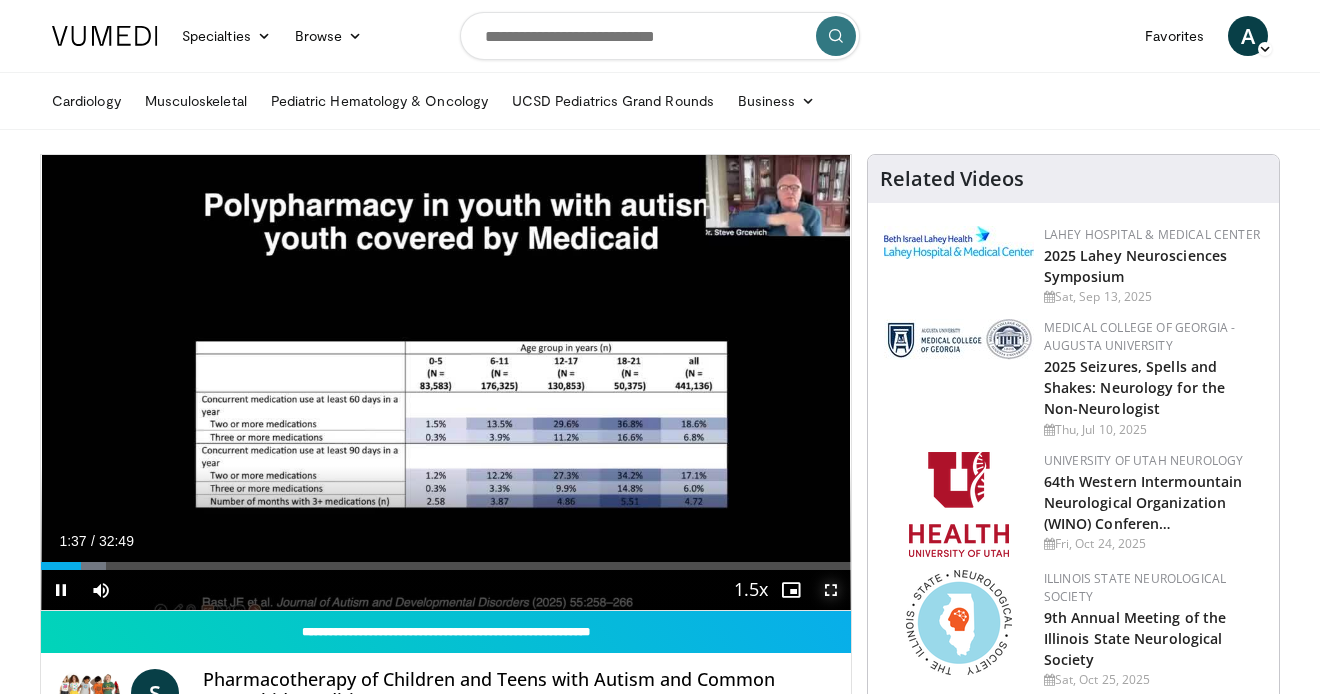 click at bounding box center (831, 590) 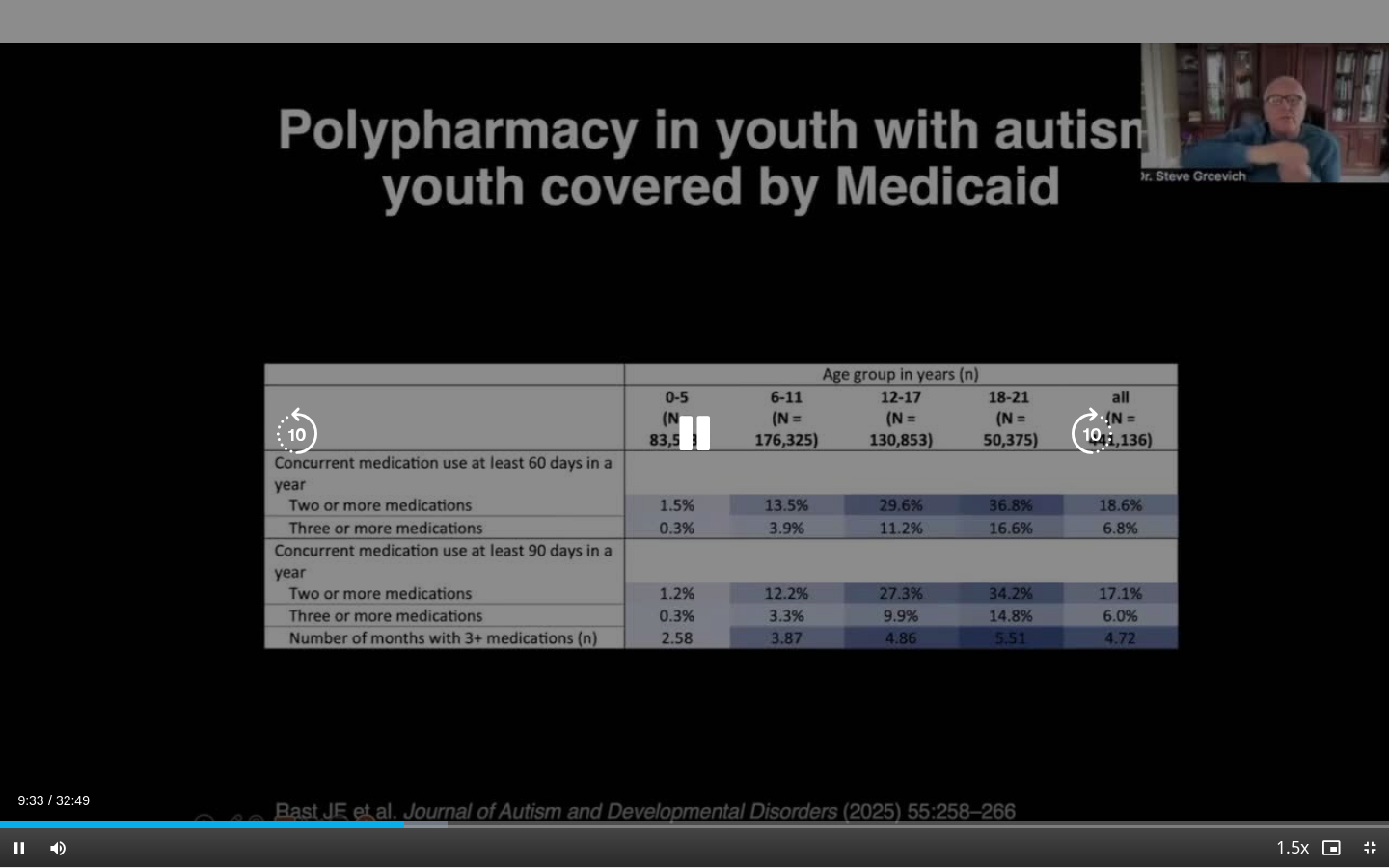 click at bounding box center (694, 434) 